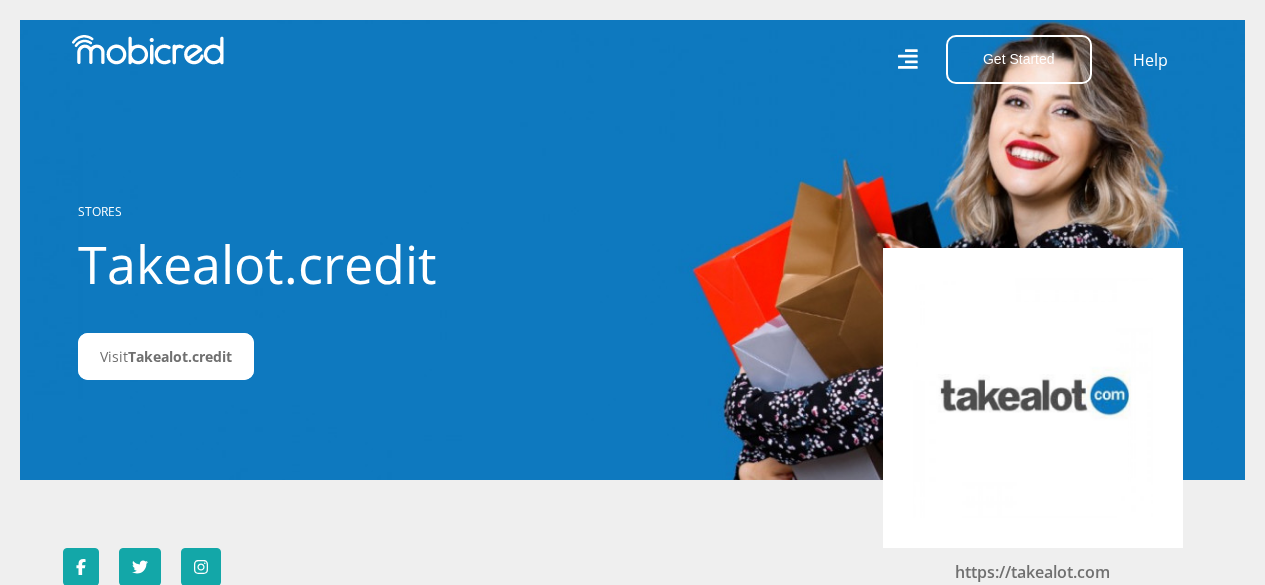 scroll, scrollTop: 0, scrollLeft: 0, axis: both 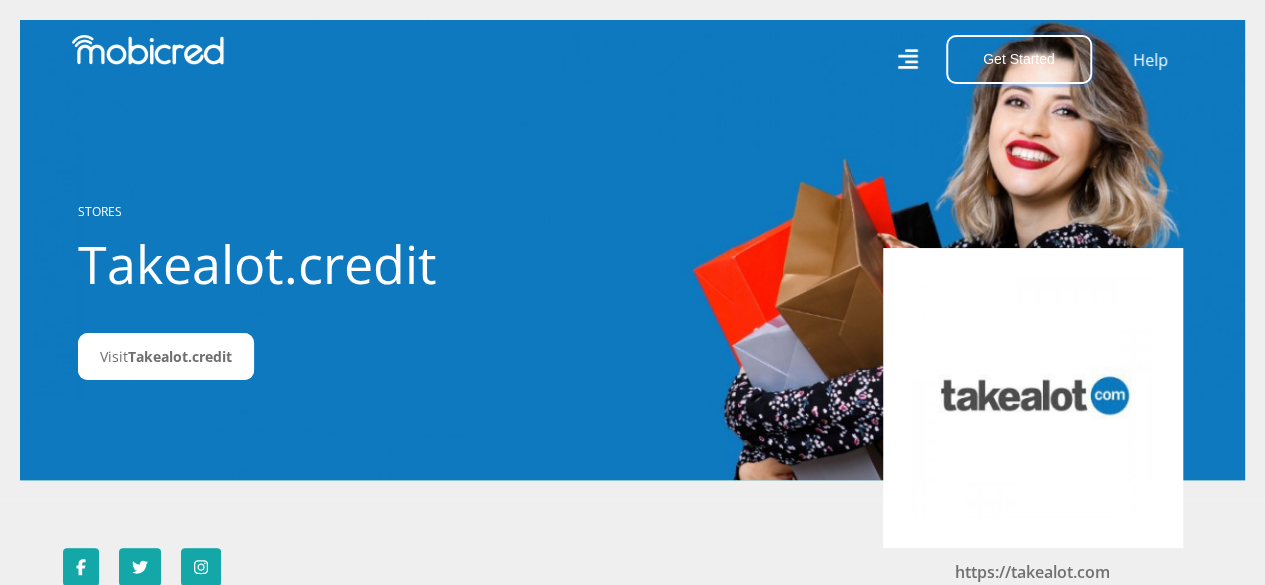 click on "Get Started" at bounding box center (1019, 59) 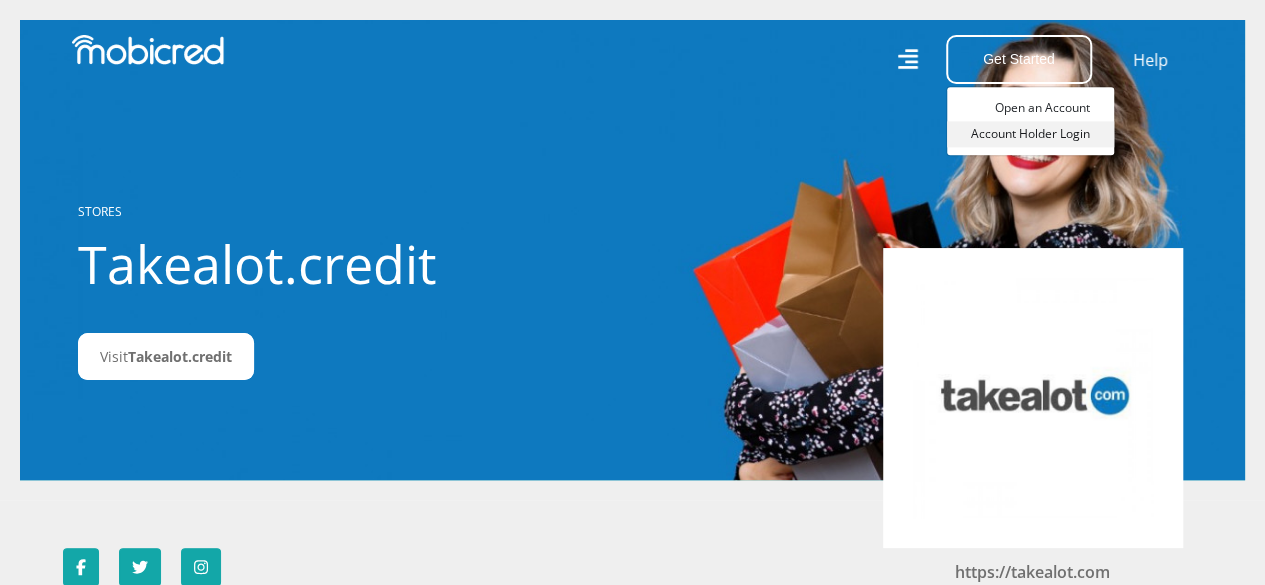 click on "Account Holder Login" at bounding box center [1030, 134] 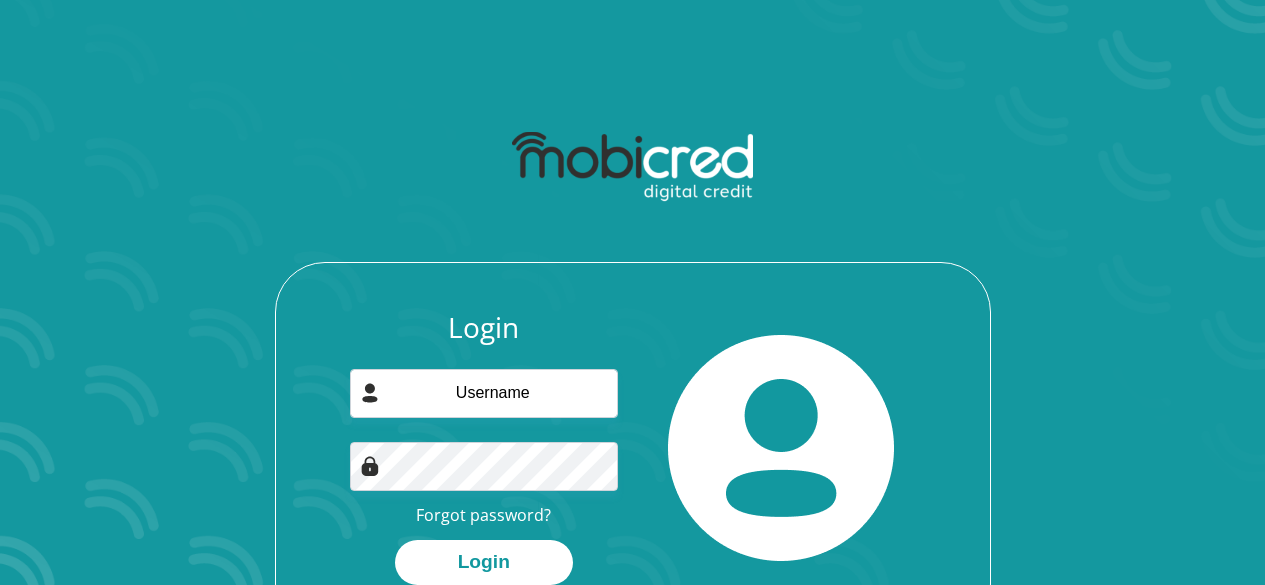 scroll, scrollTop: 0, scrollLeft: 0, axis: both 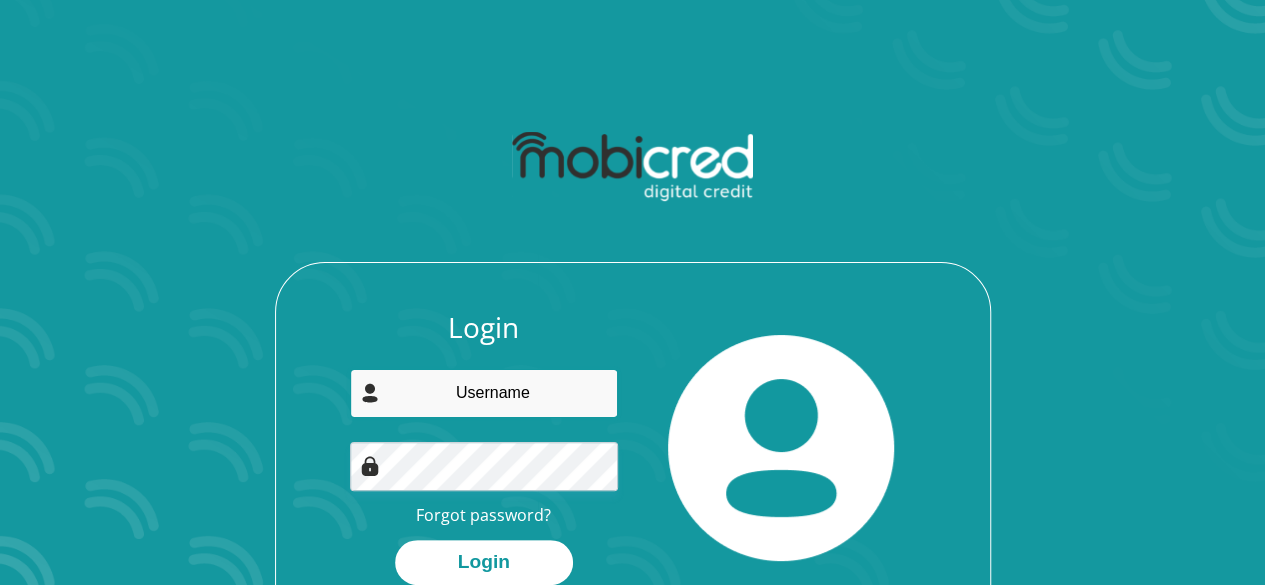 click at bounding box center [484, 393] 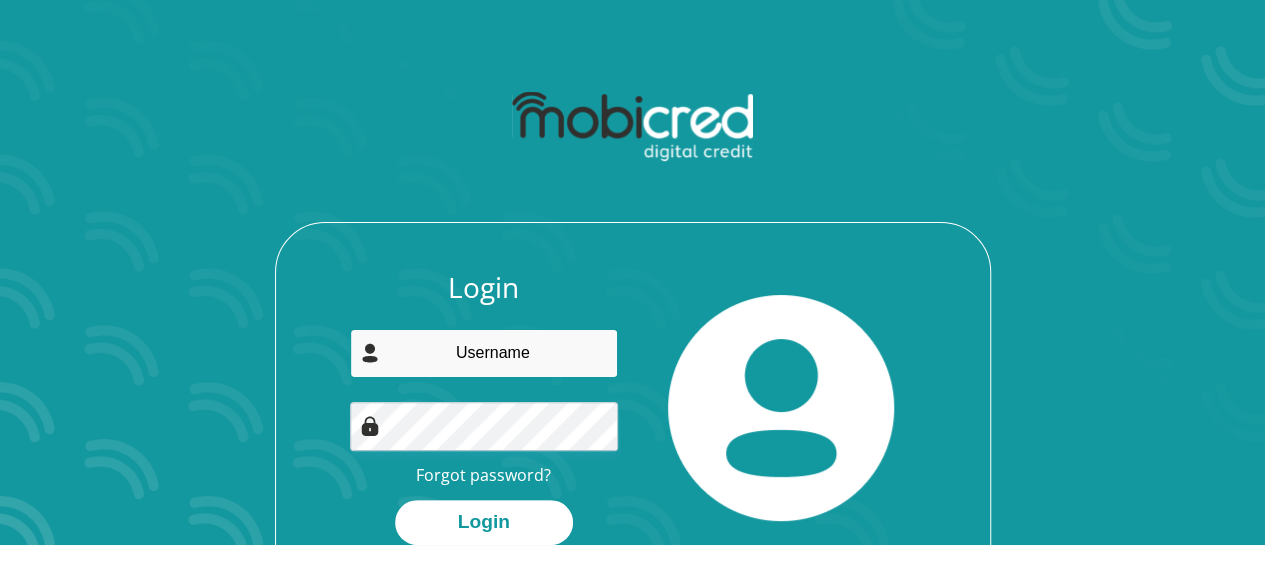 scroll, scrollTop: 14, scrollLeft: 0, axis: vertical 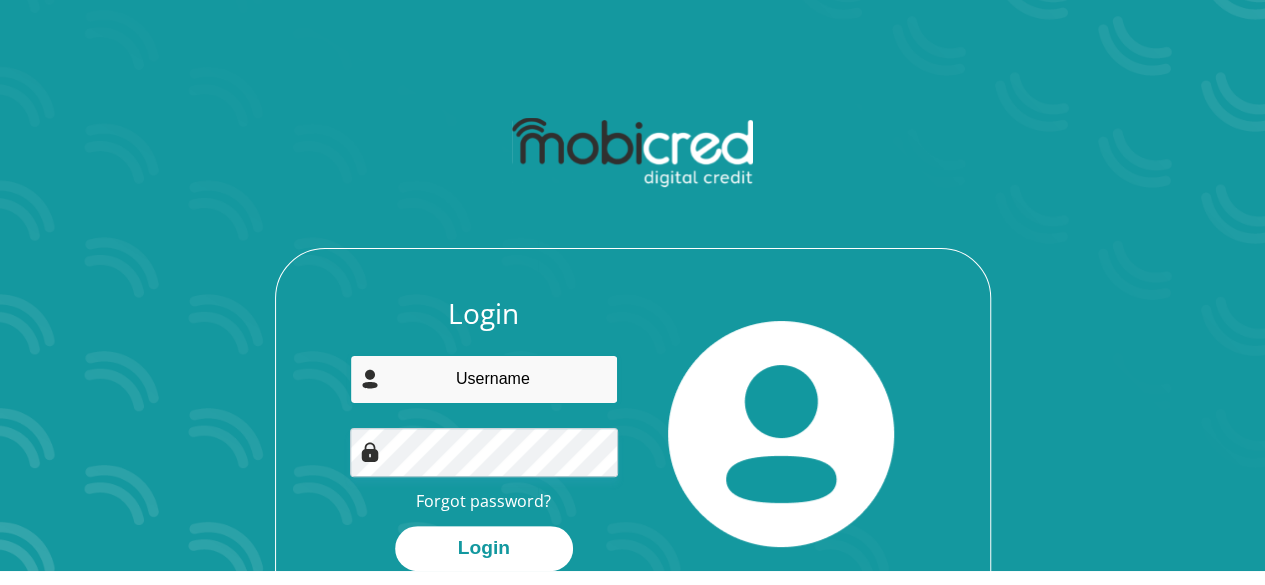 click at bounding box center (484, 379) 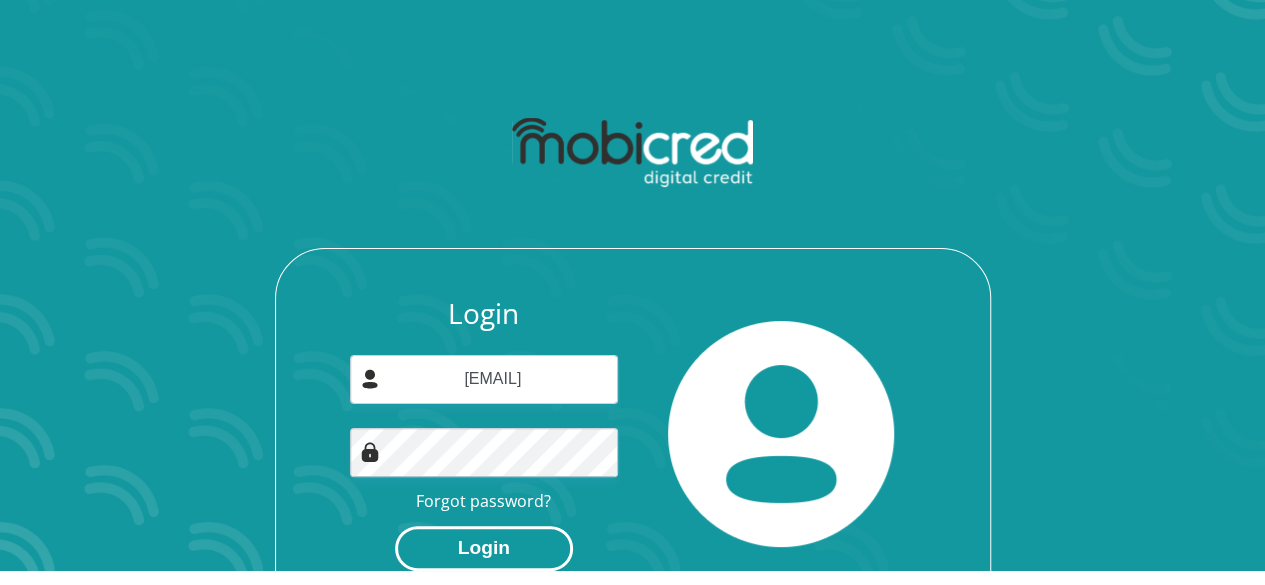 click on "Login" at bounding box center (484, 548) 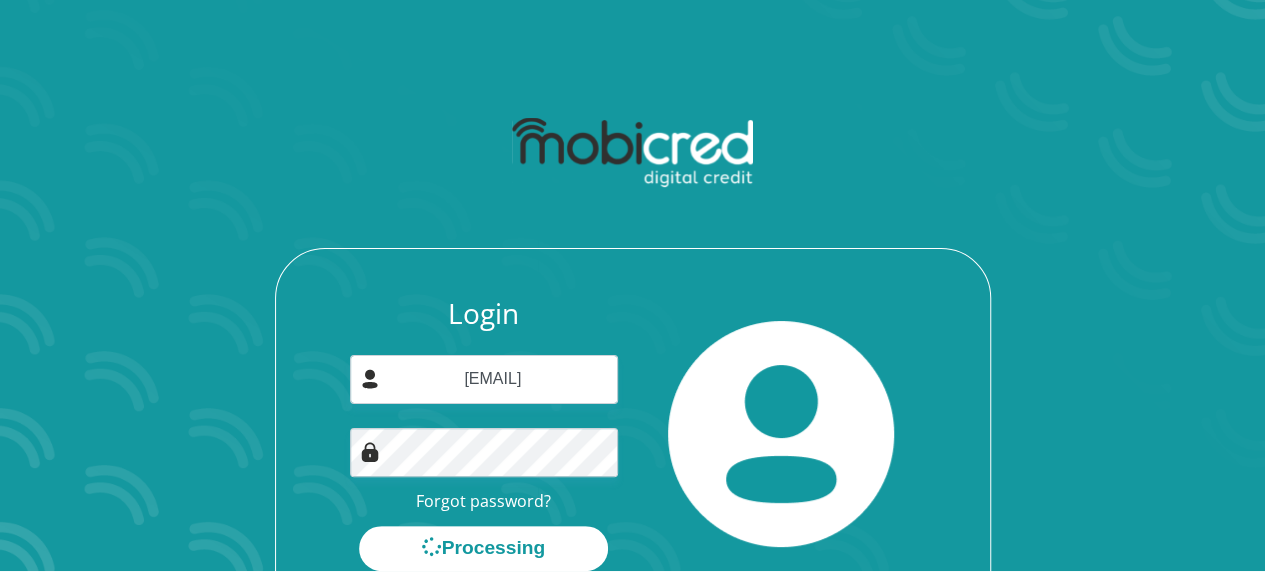 scroll, scrollTop: 0, scrollLeft: 0, axis: both 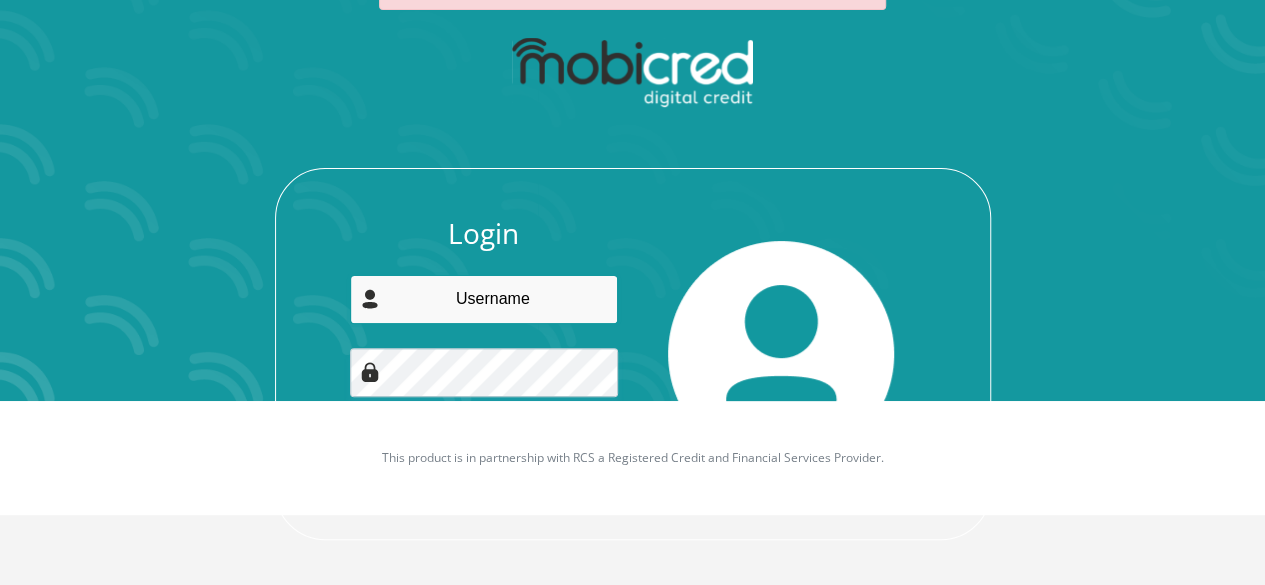 click at bounding box center (484, 299) 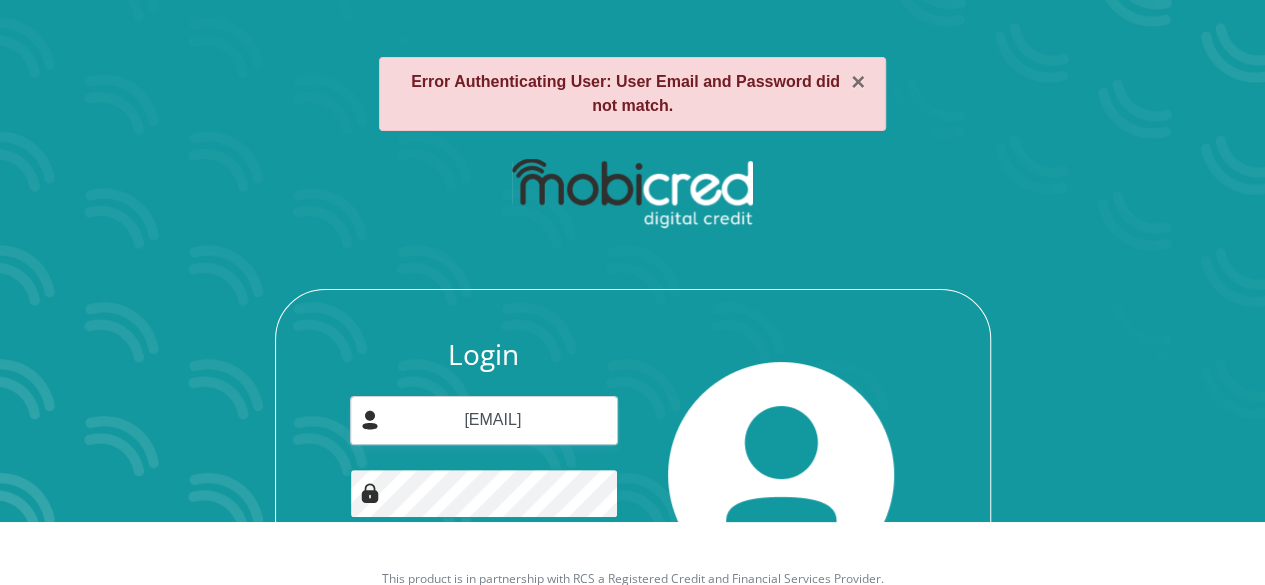 scroll, scrollTop: 0, scrollLeft: 0, axis: both 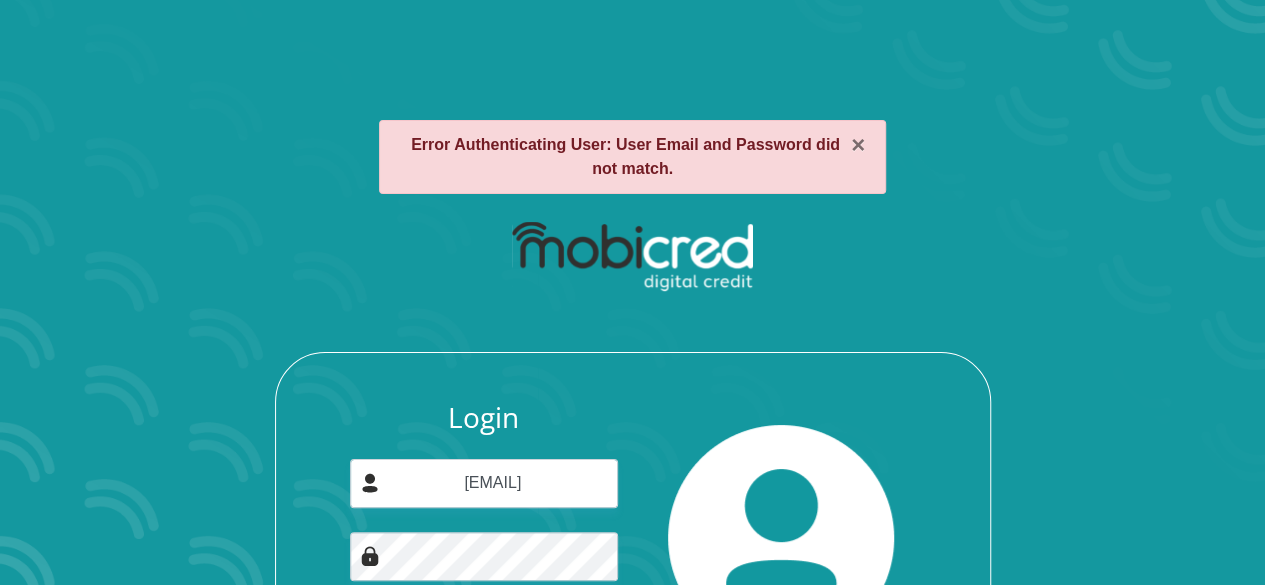 click on "Error Authenticating User: User Email and Password did not match." at bounding box center (625, 156) 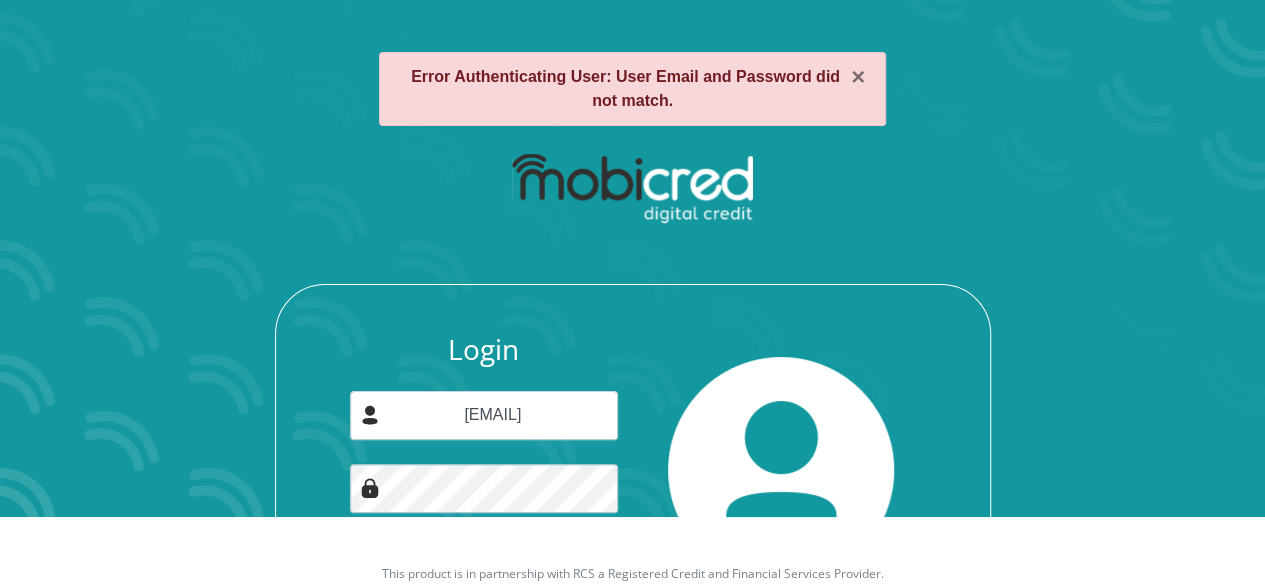 scroll, scrollTop: 100, scrollLeft: 0, axis: vertical 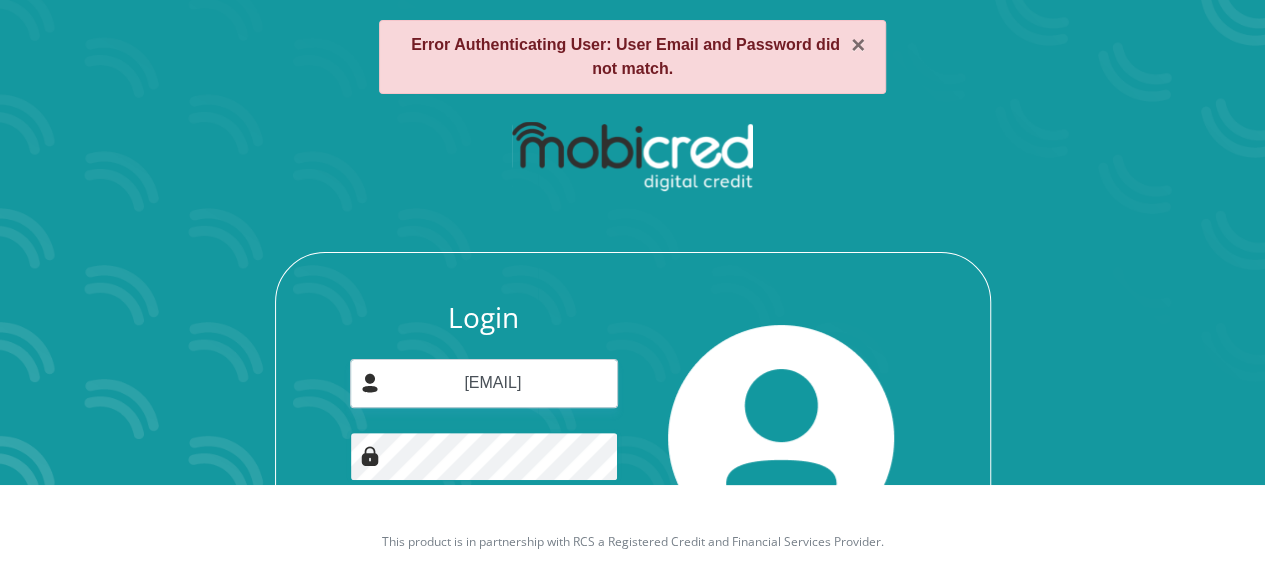 click on "Login" at bounding box center [484, 552] 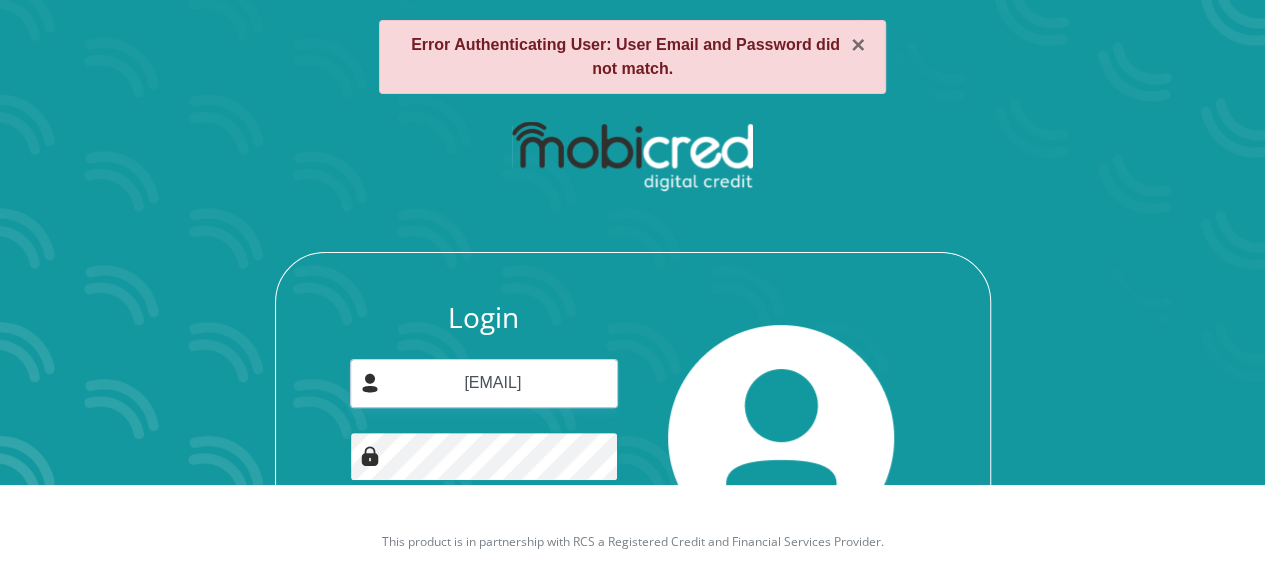 scroll, scrollTop: 0, scrollLeft: 0, axis: both 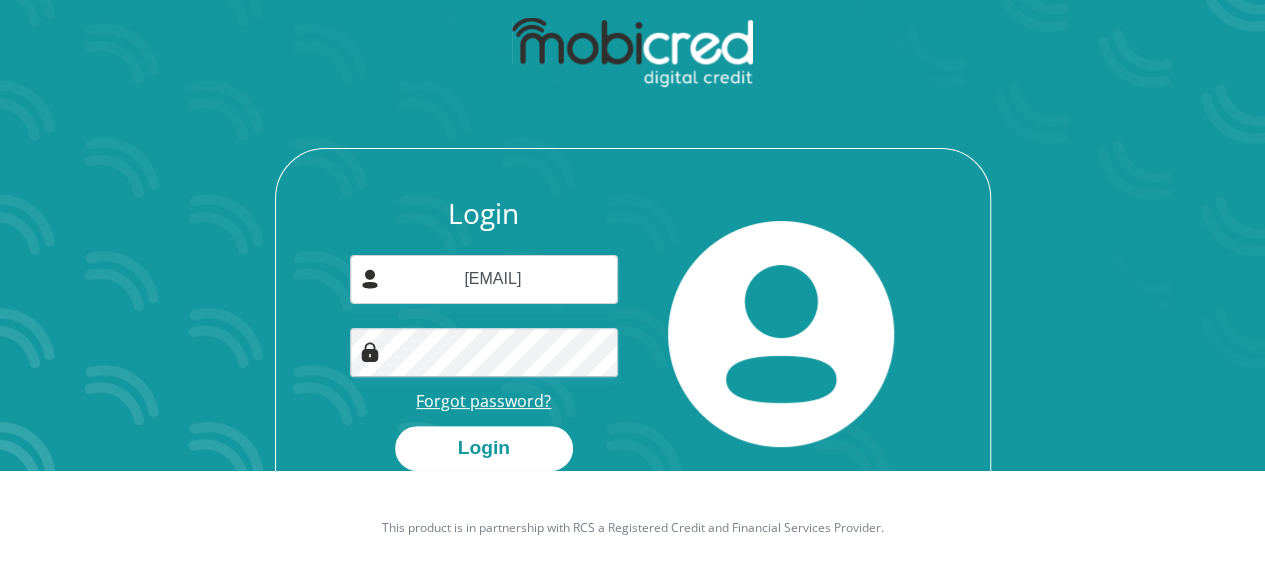 click on "Forgot password?" at bounding box center [483, 401] 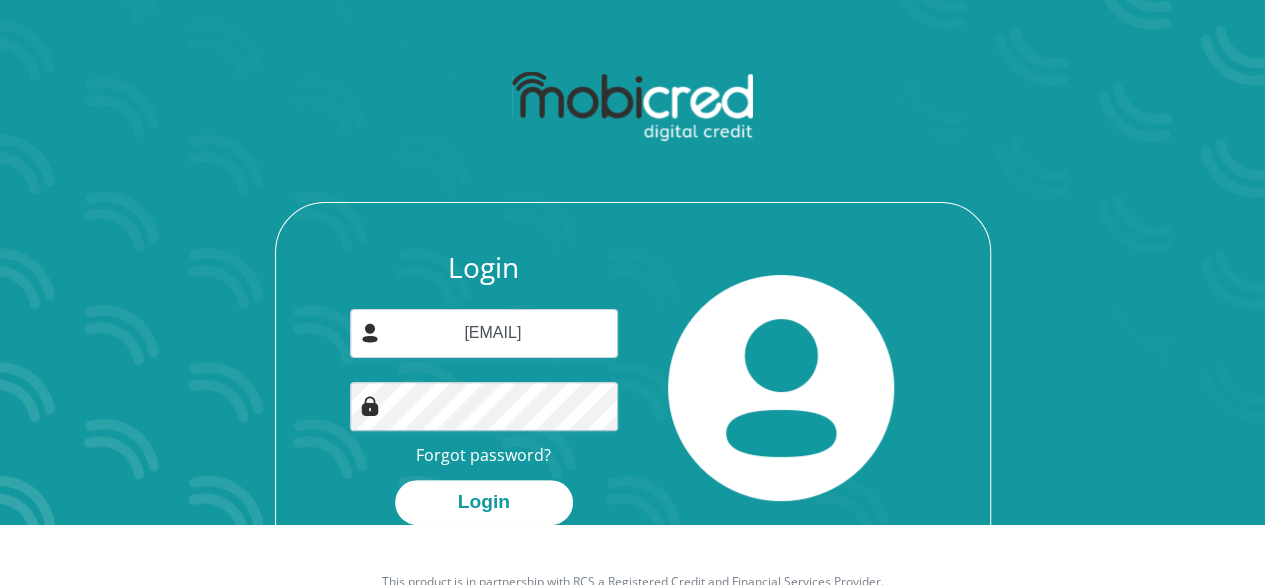 scroll, scrollTop: 114, scrollLeft: 0, axis: vertical 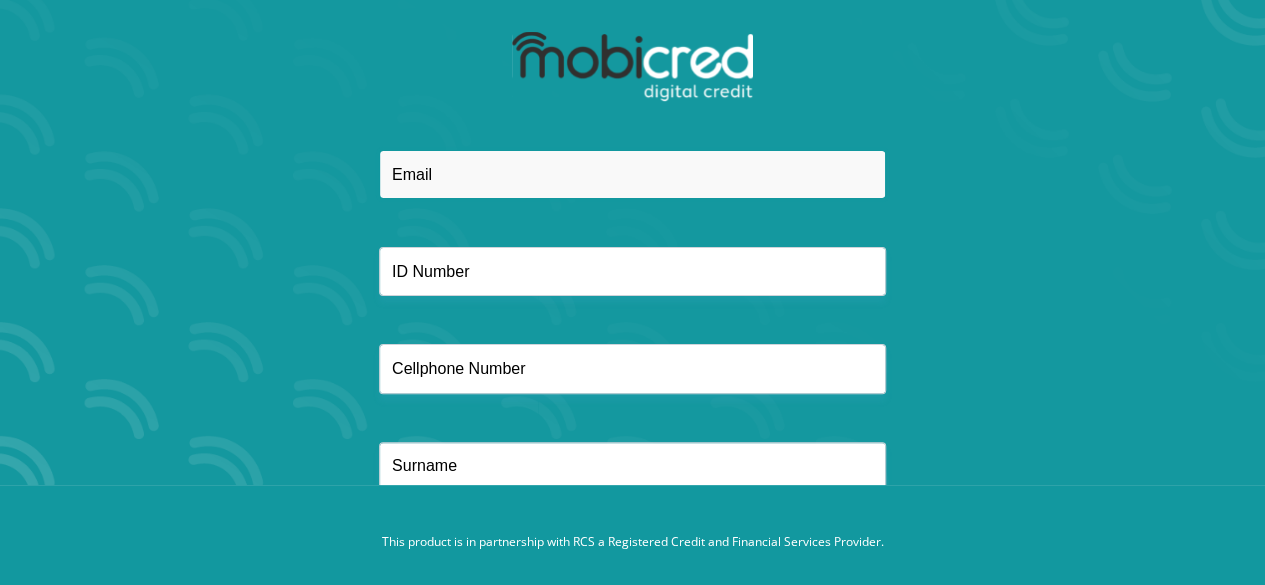 click at bounding box center [632, 174] 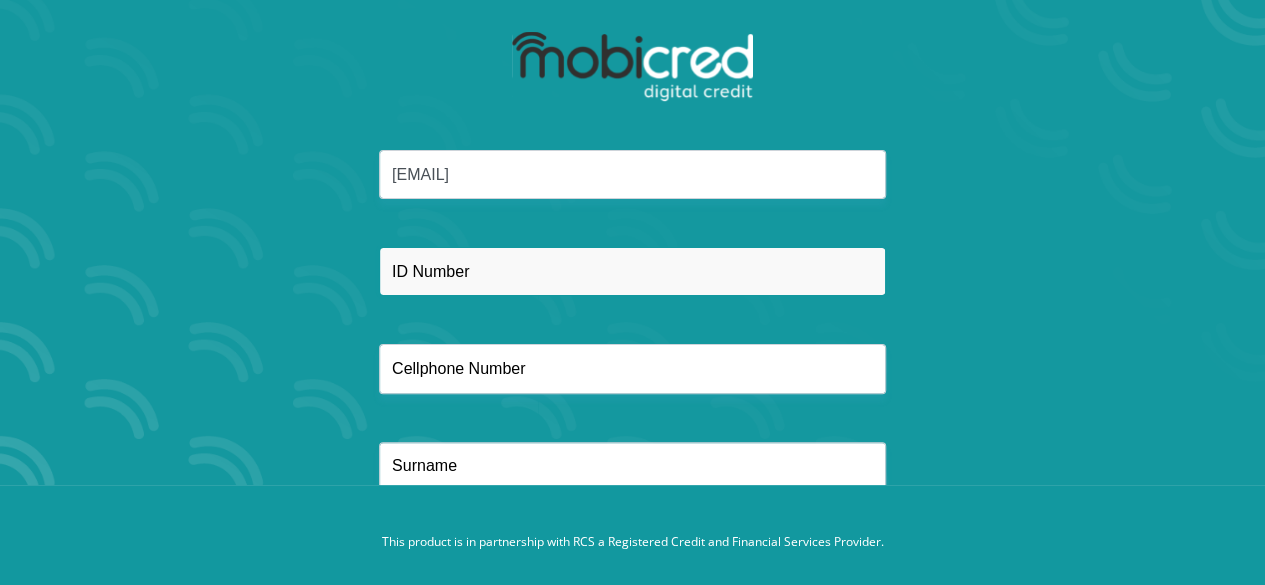 click at bounding box center (632, 271) 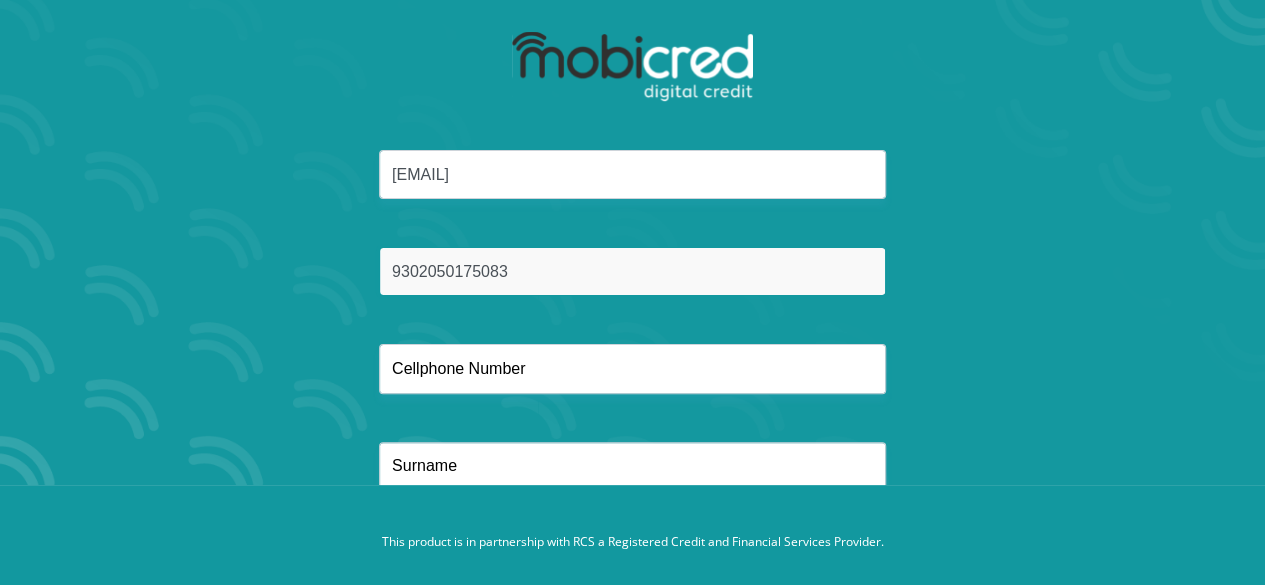 type on "9302050175083" 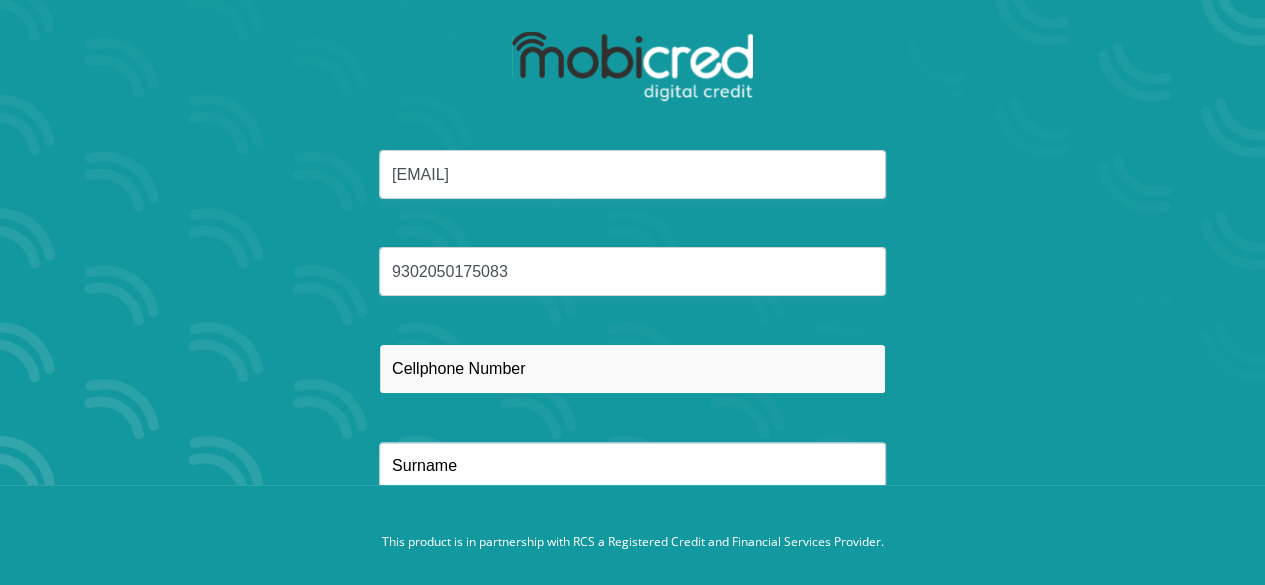 click at bounding box center (632, 368) 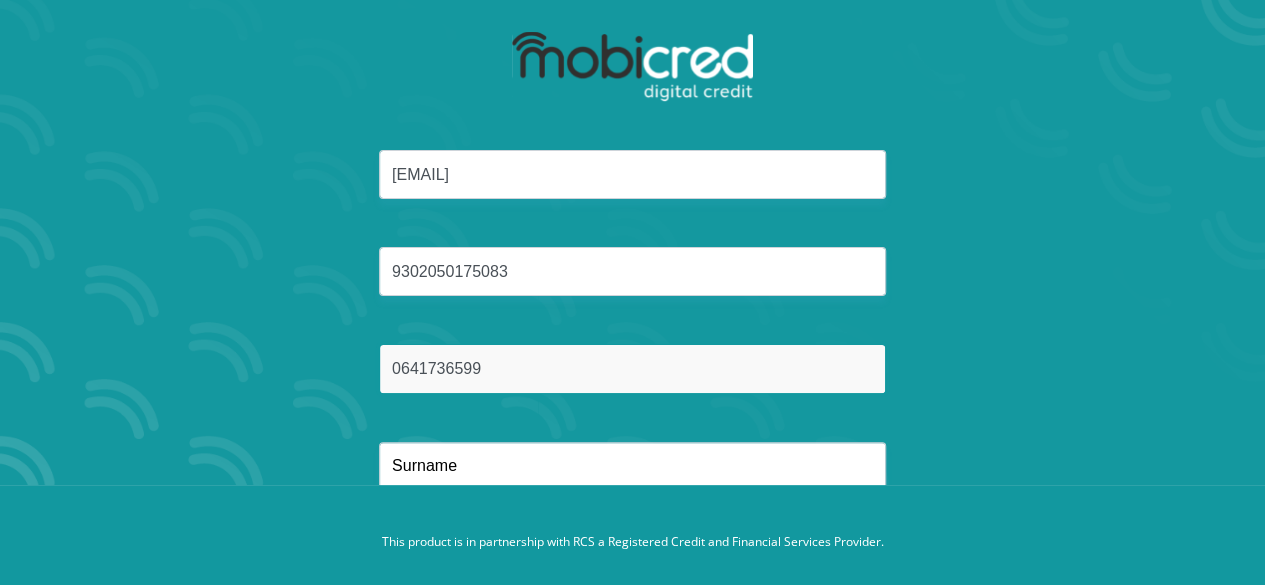 type on "0641736599" 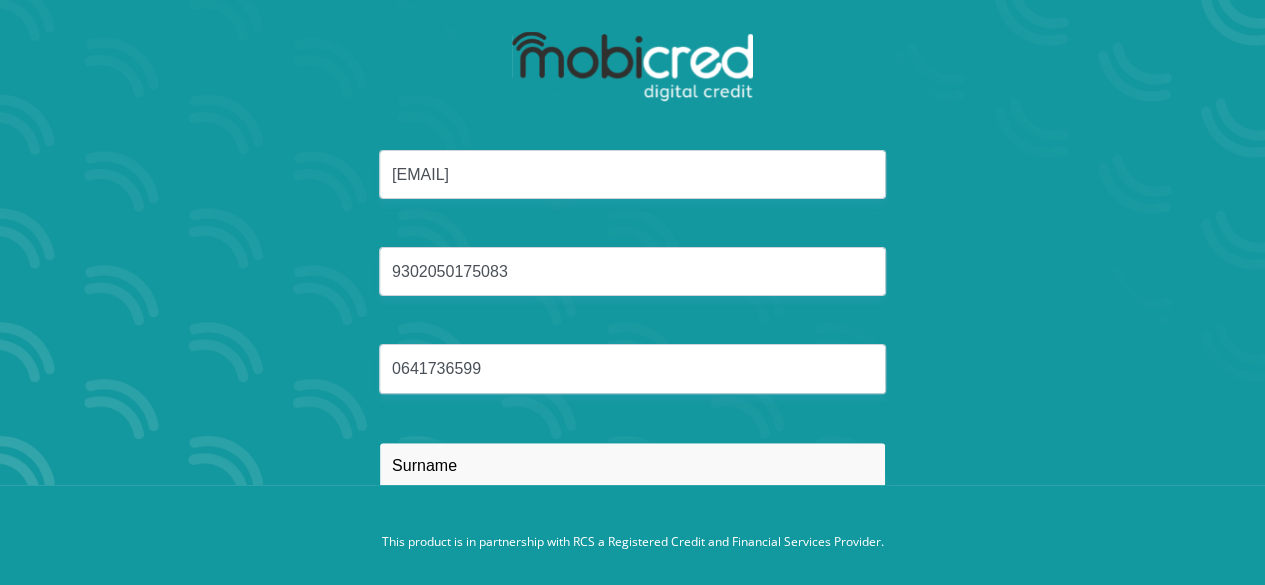 click at bounding box center [632, 466] 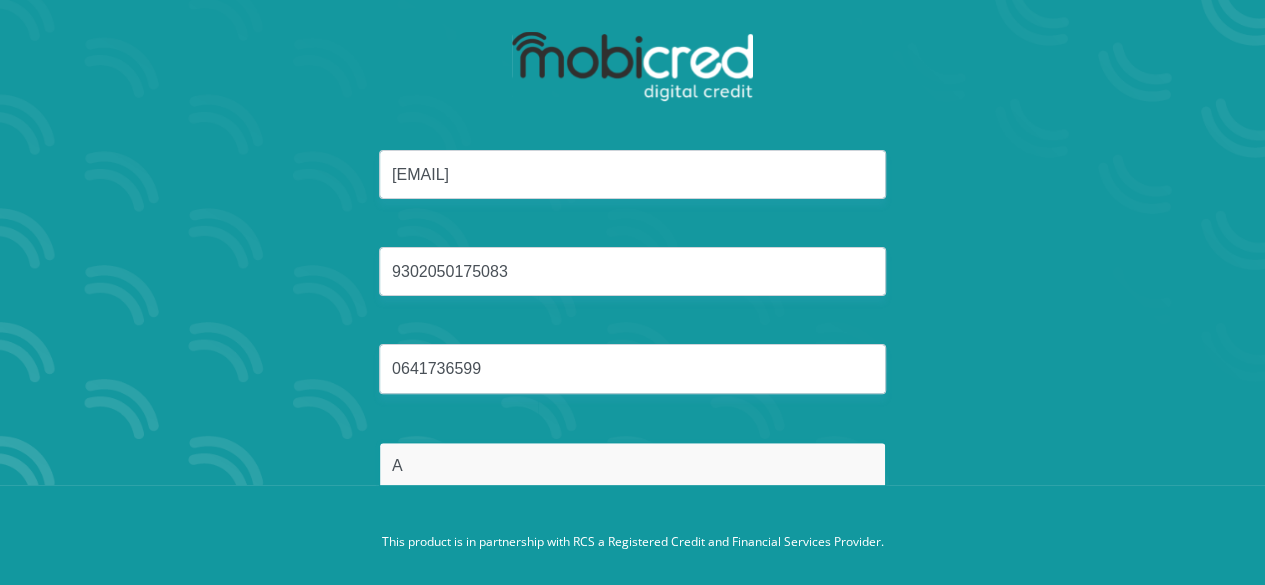 type on "Adams" 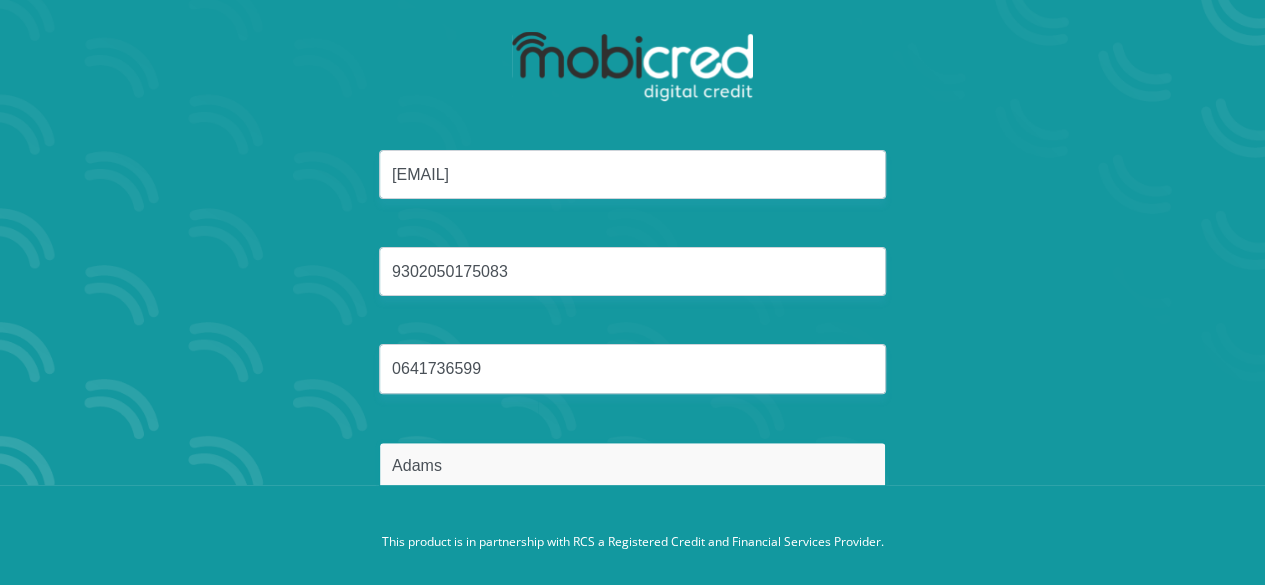 scroll, scrollTop: 145, scrollLeft: 0, axis: vertical 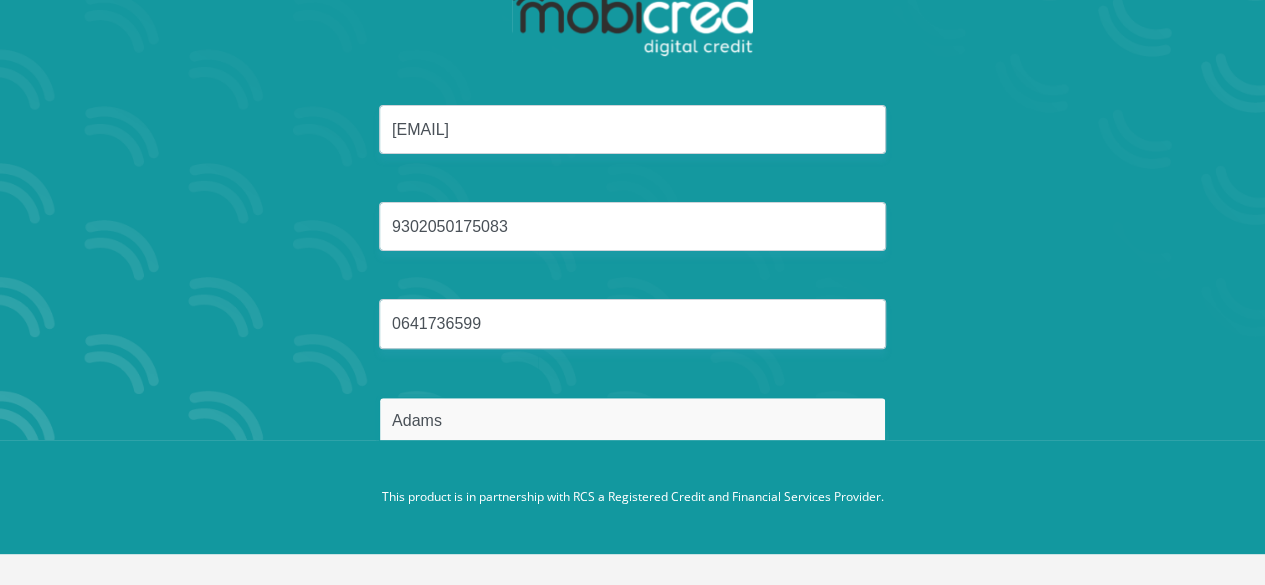 click on "Reset Password" at bounding box center (632, 516) 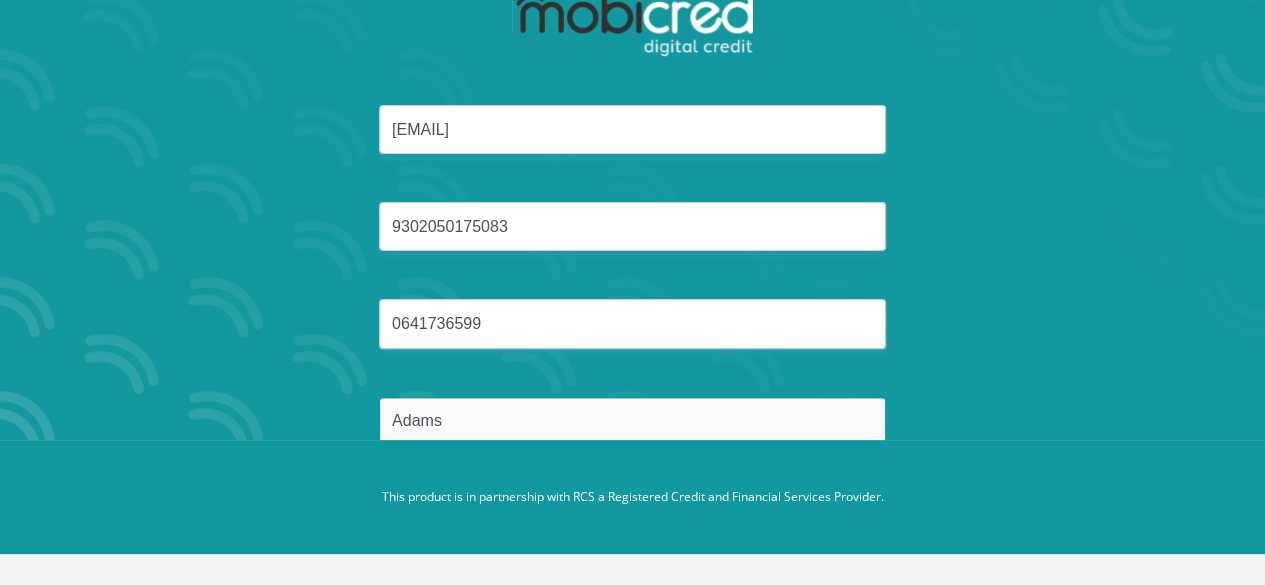 scroll, scrollTop: 0, scrollLeft: 0, axis: both 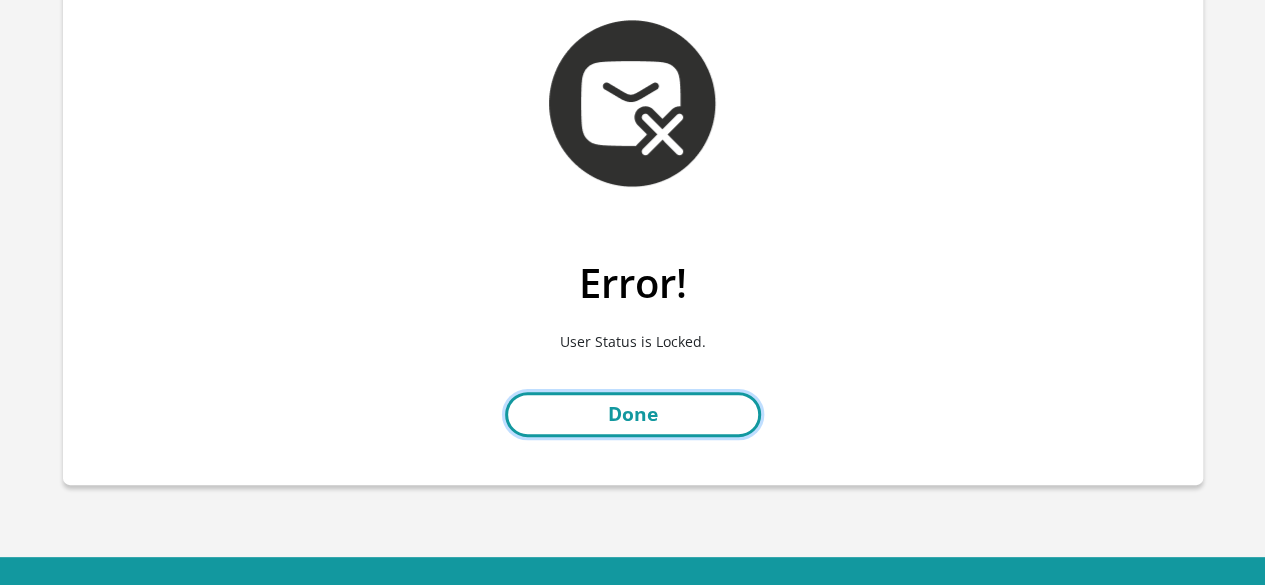 click on "Done" at bounding box center [633, 414] 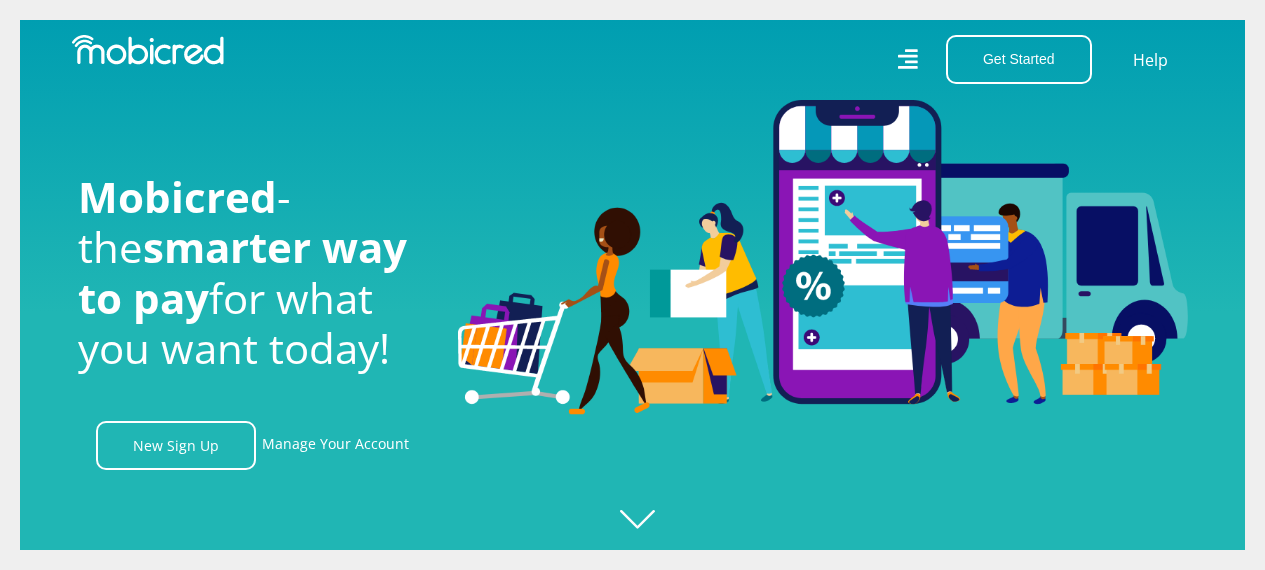 scroll, scrollTop: 0, scrollLeft: 0, axis: both 